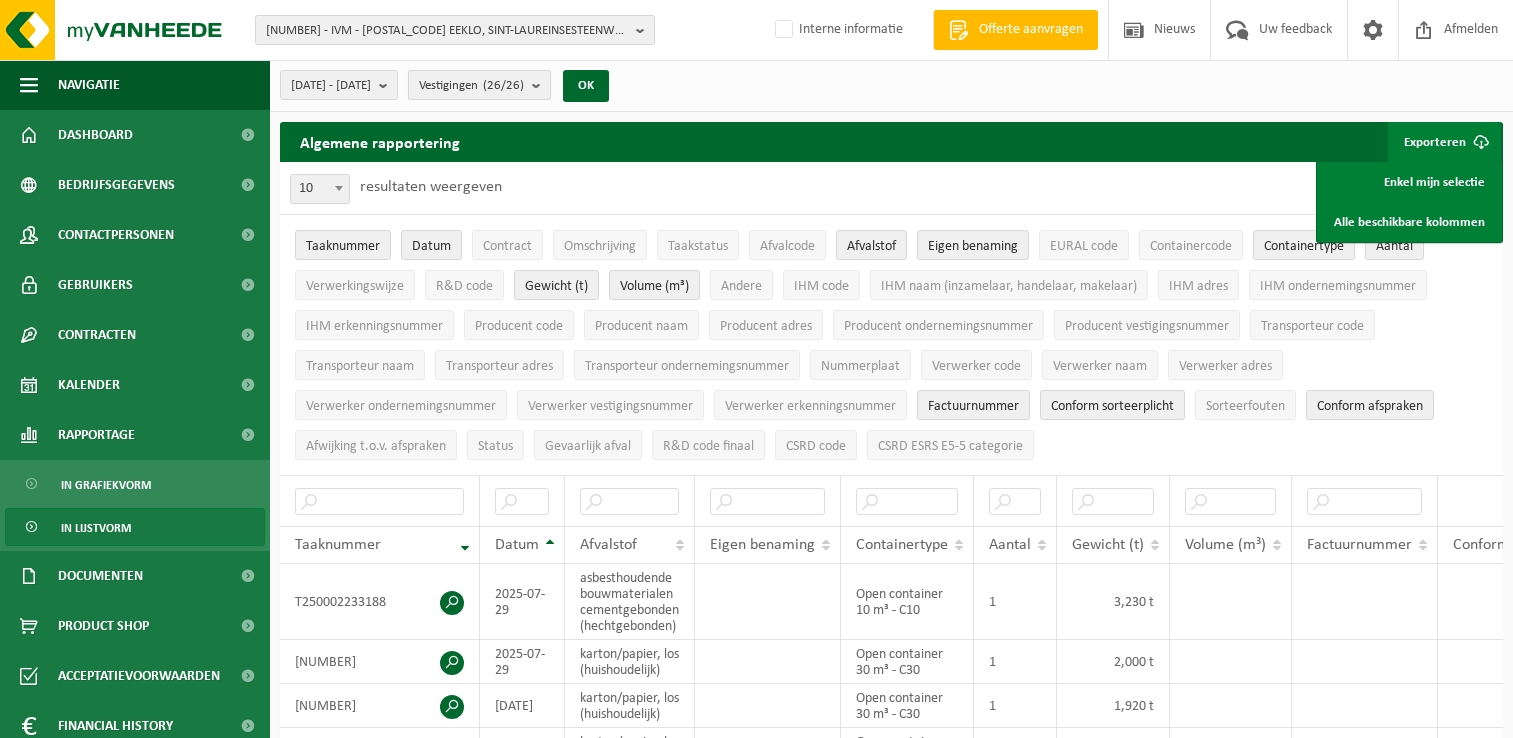 scroll, scrollTop: 0, scrollLeft: 0, axis: both 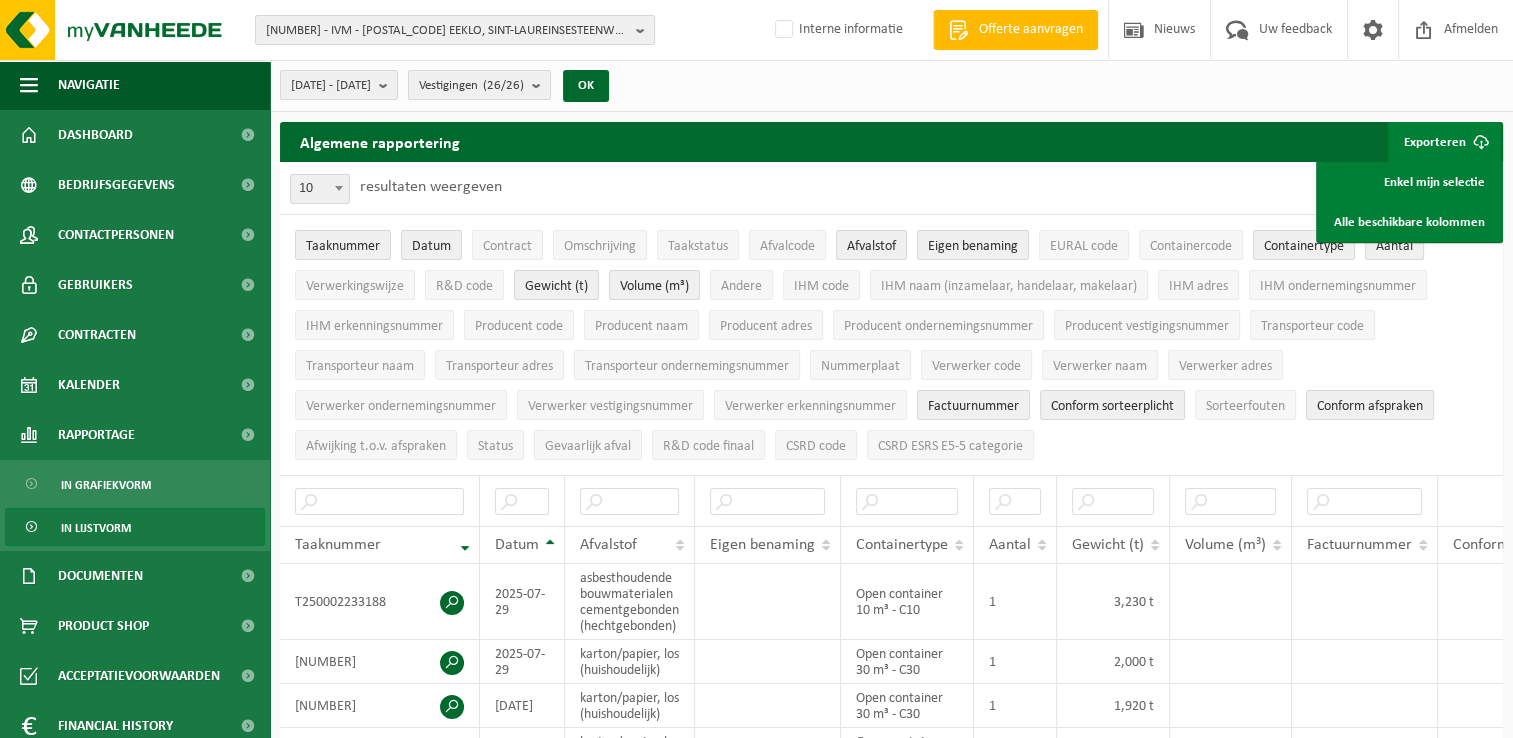 click on "[NUMBER] - IVM - [POSTAL_CODE] EEKLO, SINT-LAUREINSESTEENWEG 29" at bounding box center [447, 31] 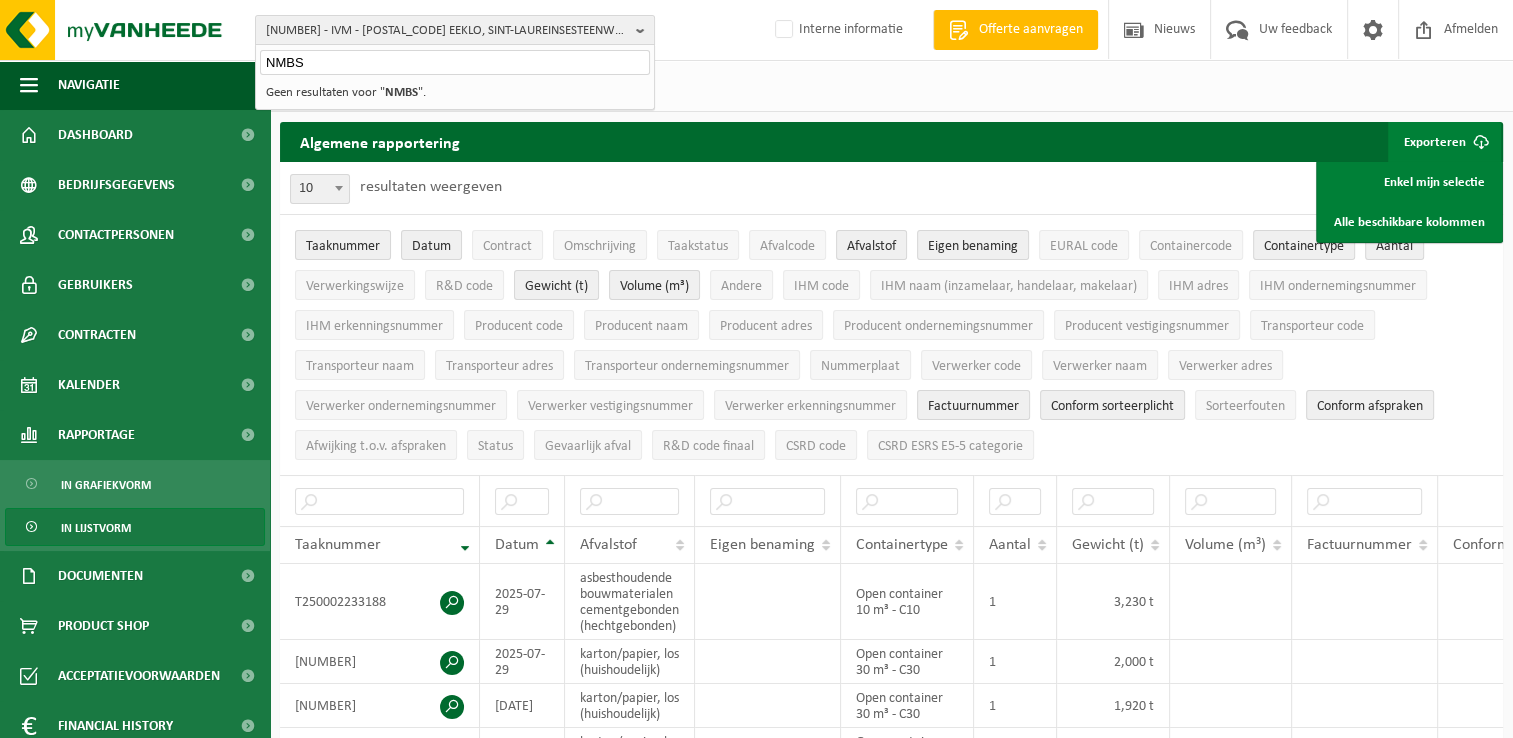 type on "NMBS" 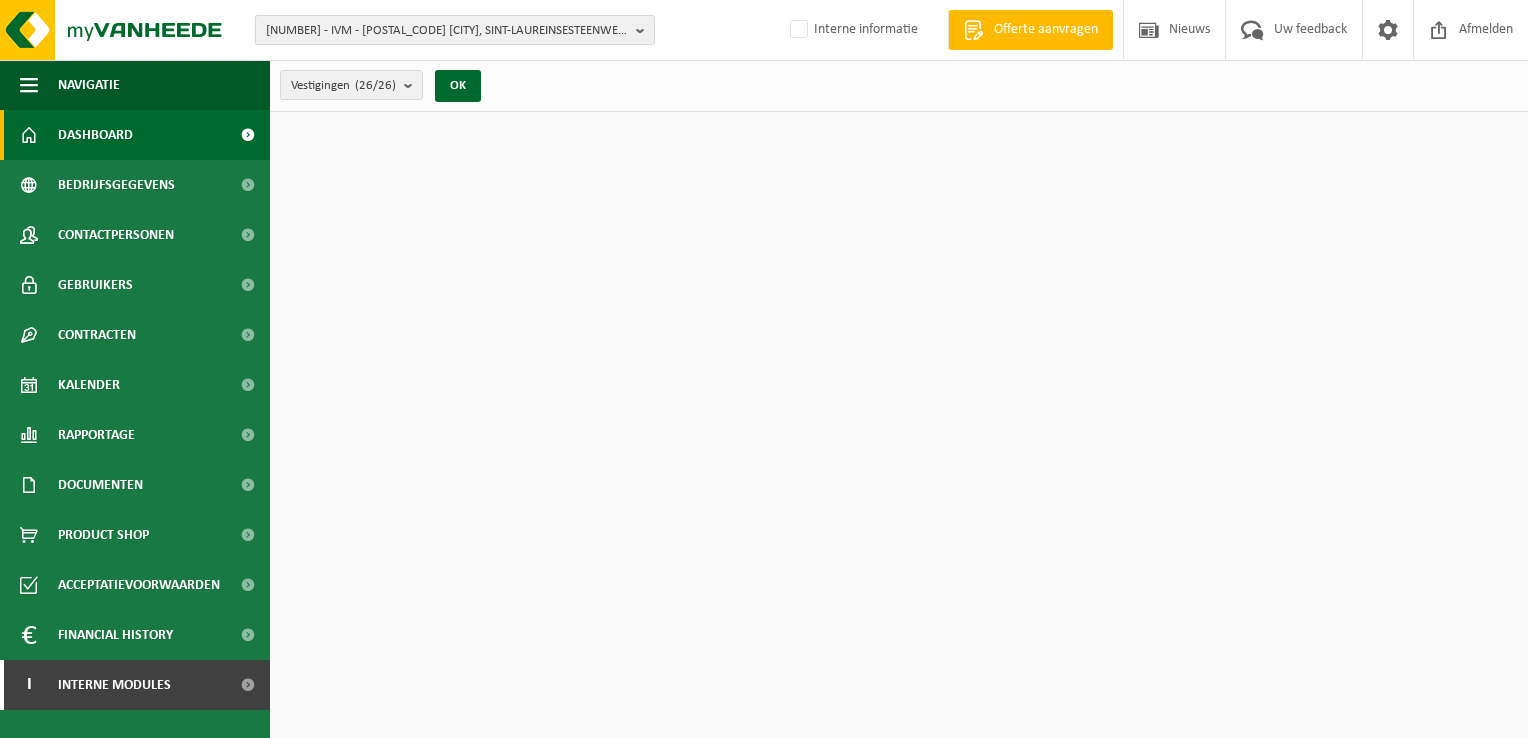 scroll, scrollTop: 0, scrollLeft: 0, axis: both 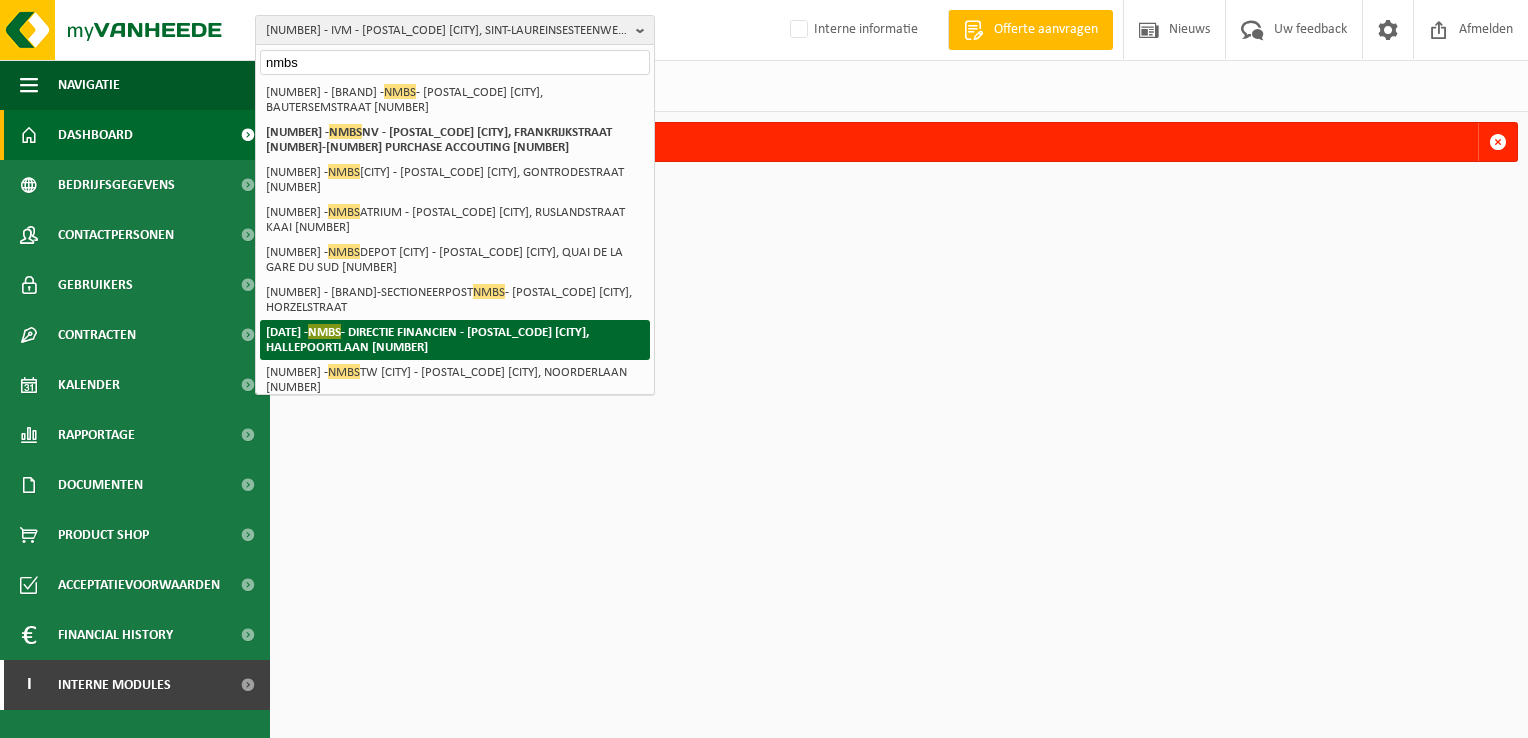 type on "nmbs" 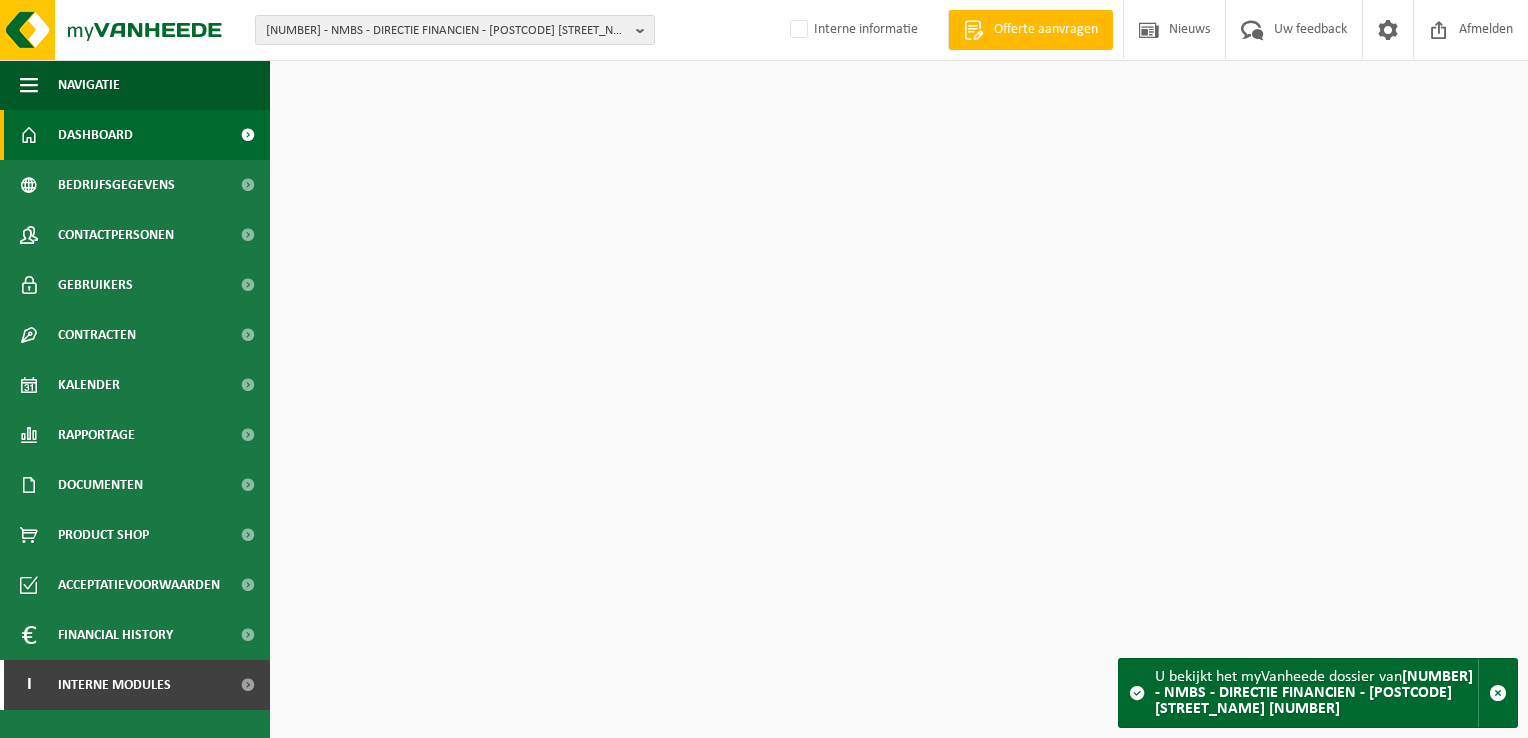 scroll, scrollTop: 0, scrollLeft: 0, axis: both 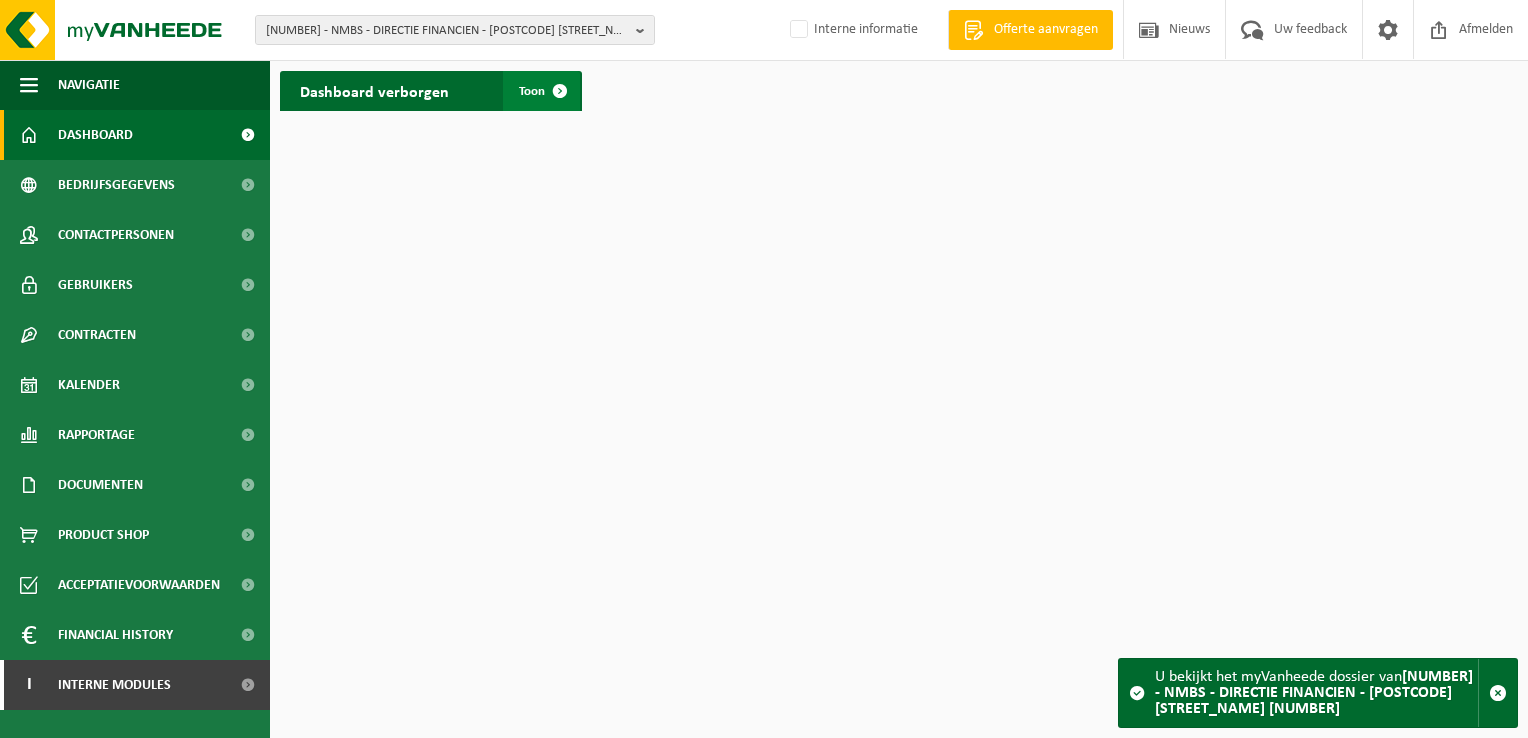 click on "Toon" at bounding box center (541, 91) 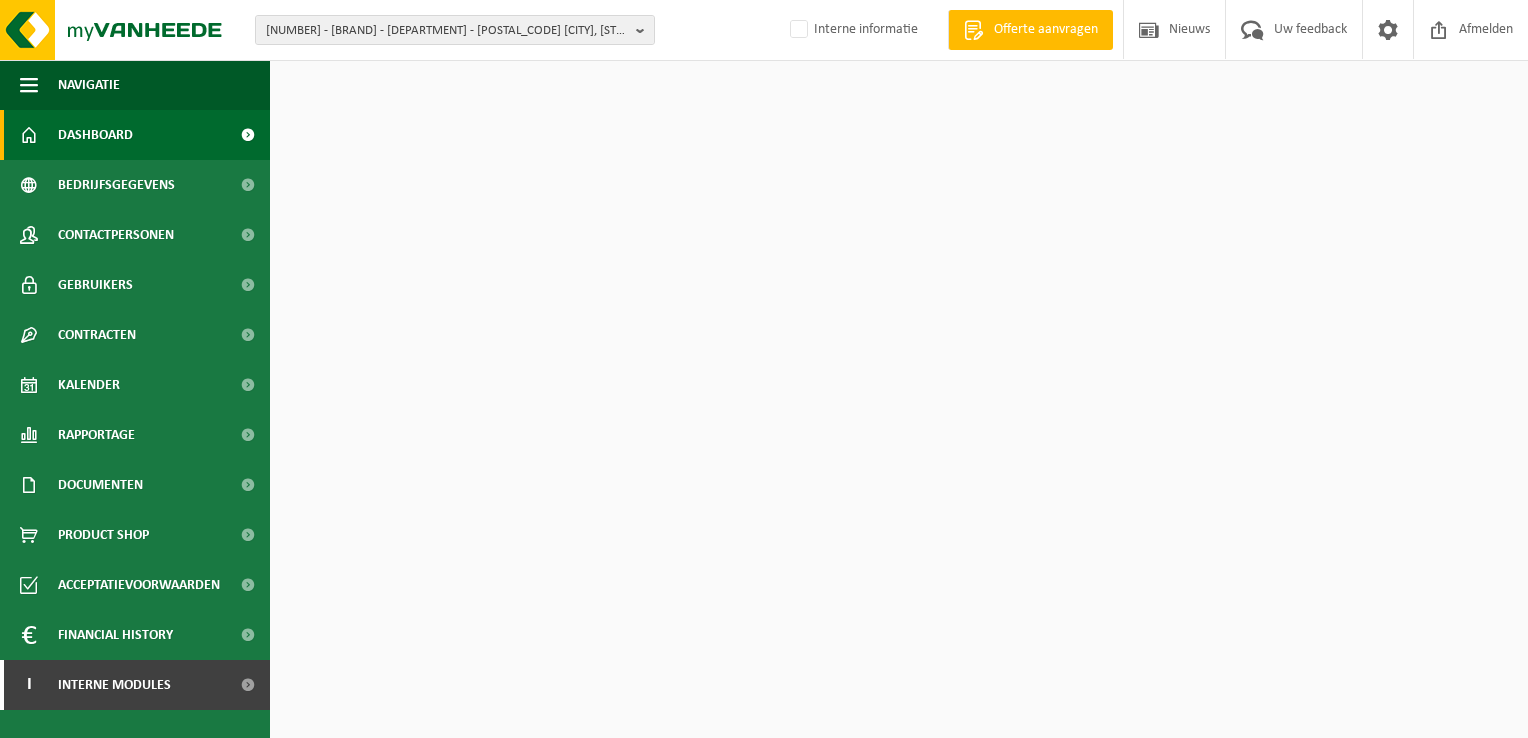 scroll, scrollTop: 0, scrollLeft: 0, axis: both 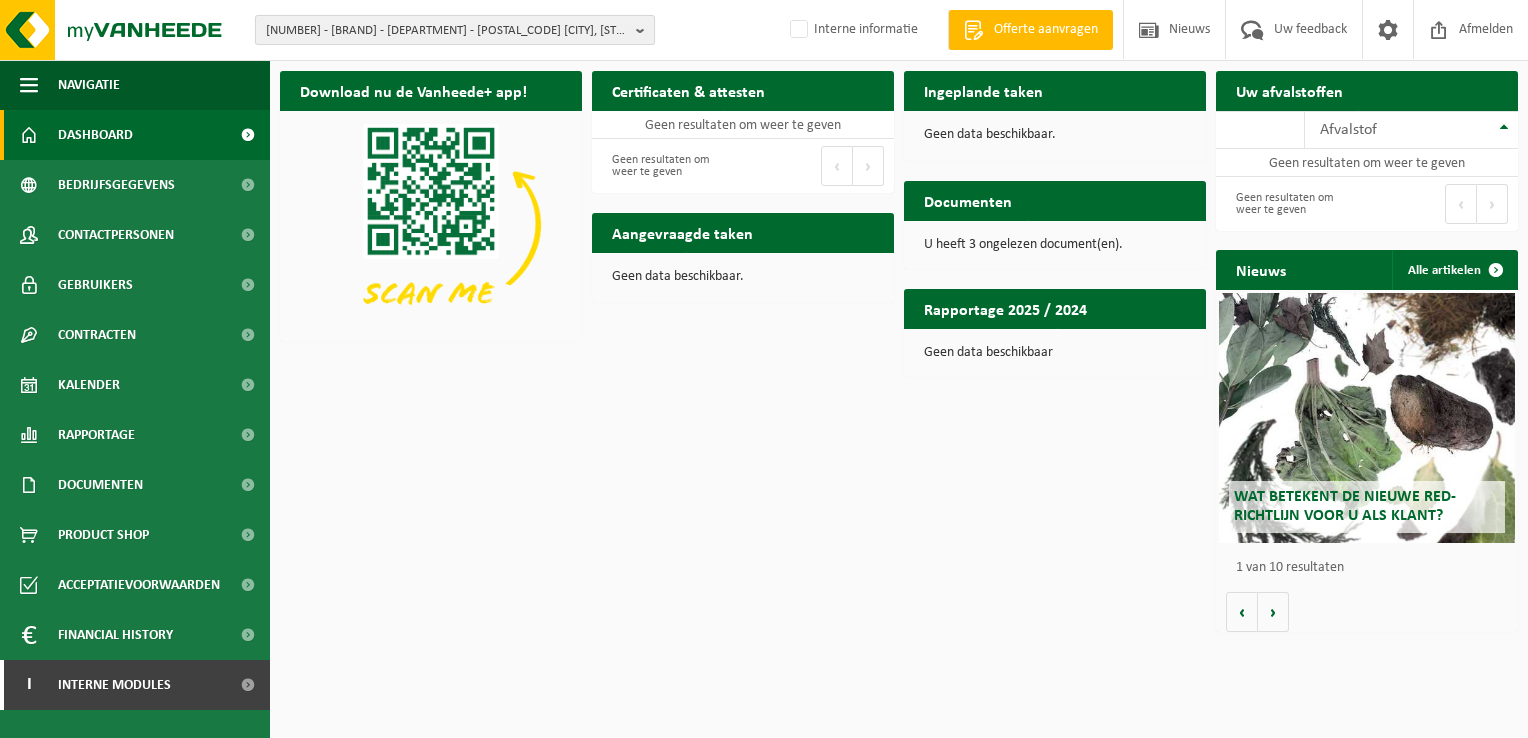 click on "[NUMBER] - [BRAND] - [DEPARTMENT] - [POSTAL_CODE] [CITY], [STREET] [NUMBER]" at bounding box center [447, 31] 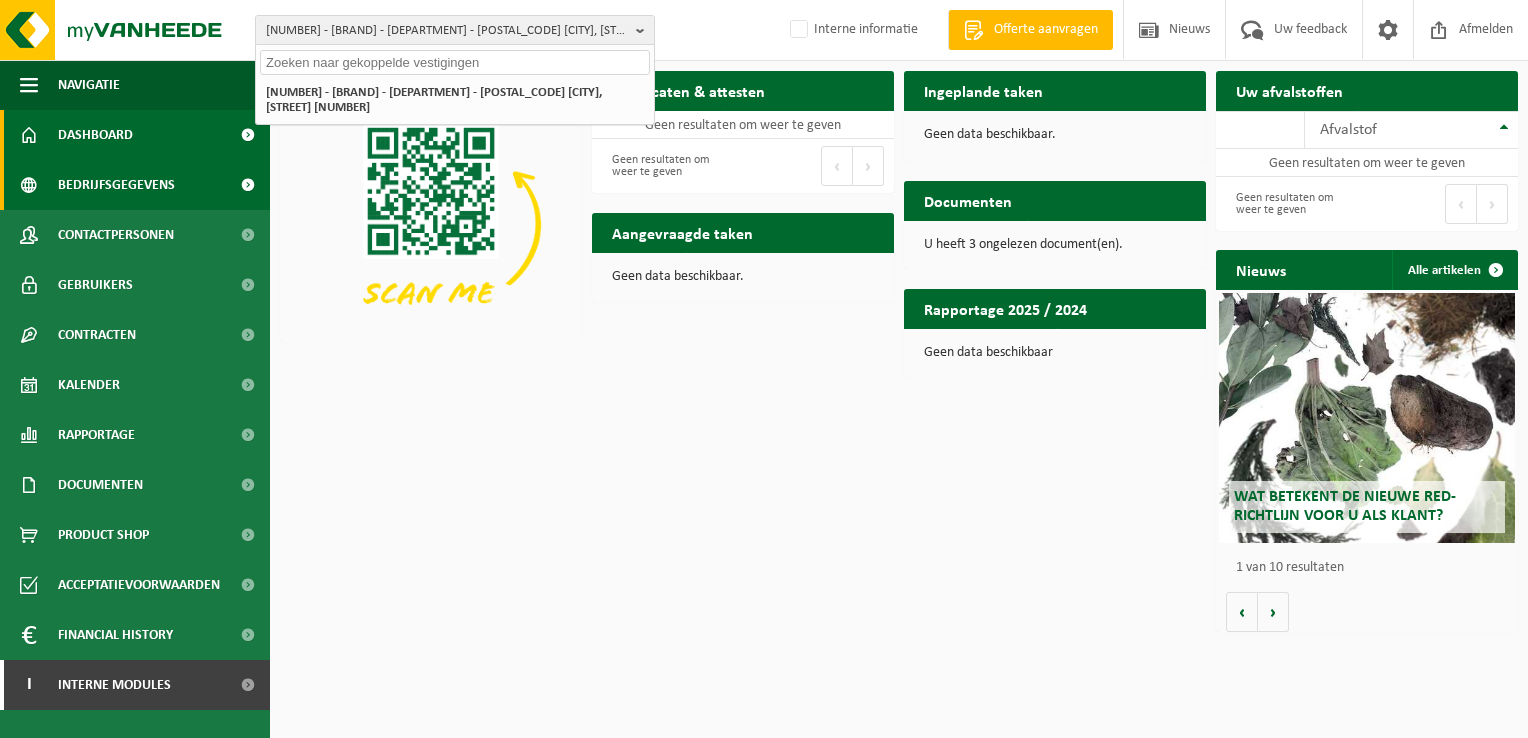 click on "Bedrijfsgegevens" at bounding box center (116, 185) 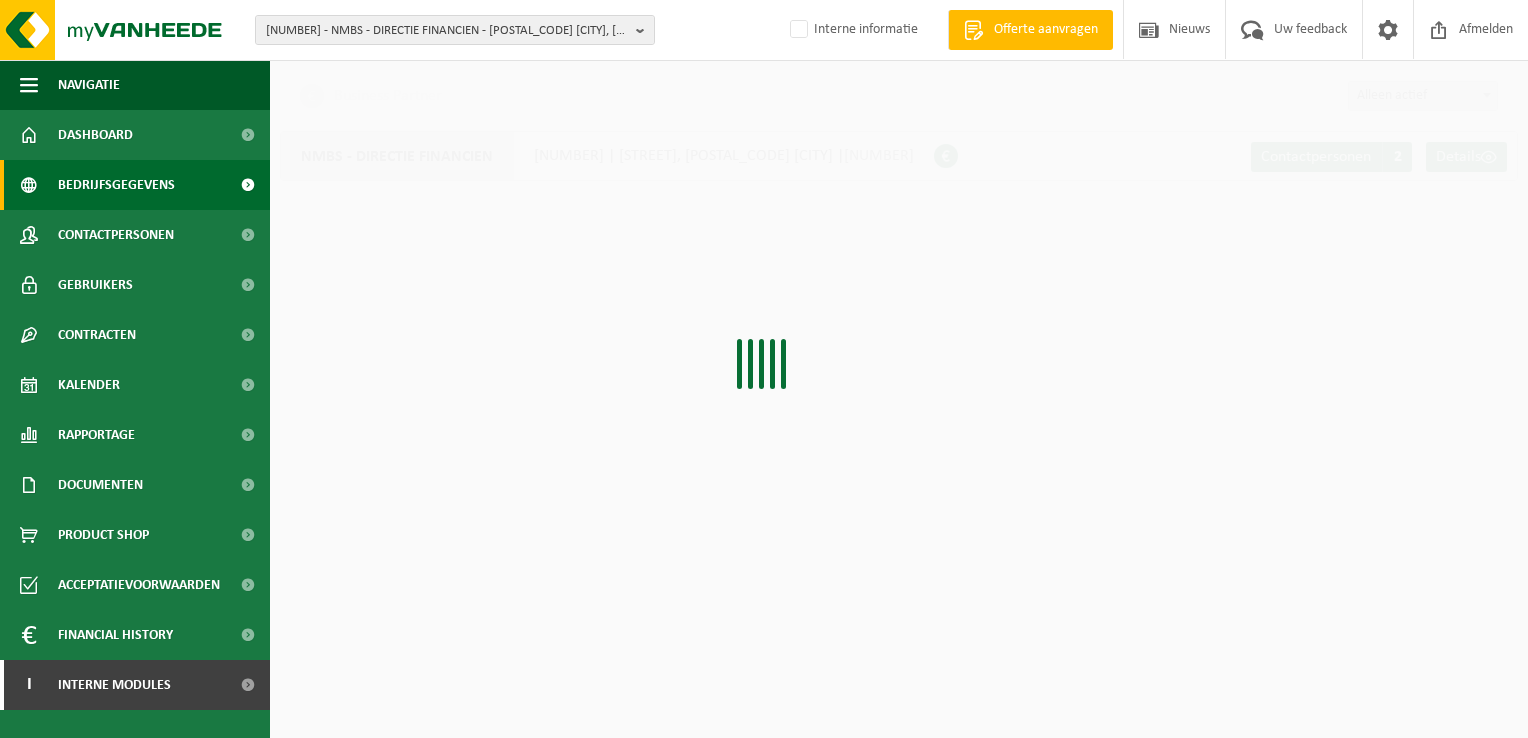 scroll, scrollTop: 0, scrollLeft: 0, axis: both 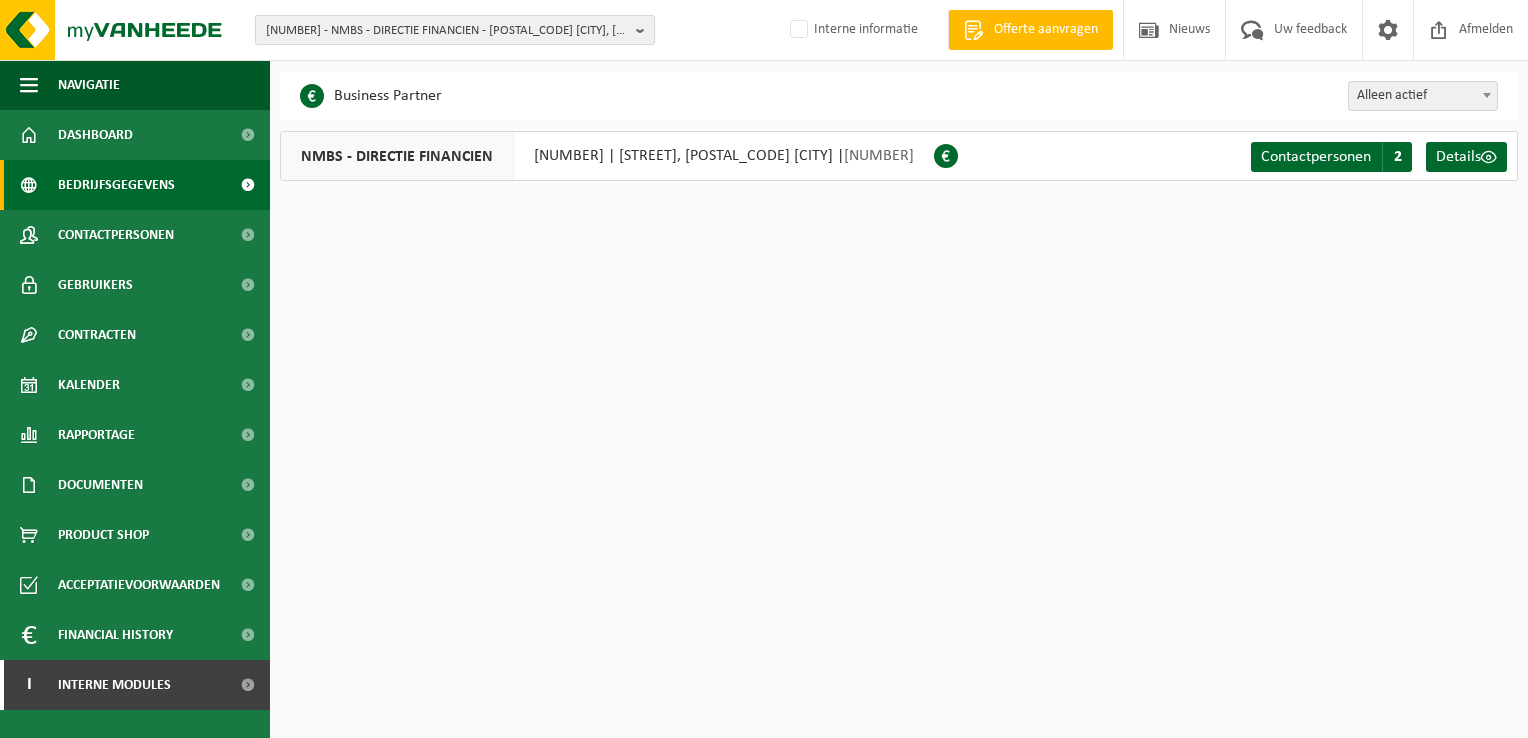 click on "[NUMBER] - NMBS - DIRECTIE FINANCIEN - [POSTAL_CODE] [CITY], [STREET]" at bounding box center (447, 31) 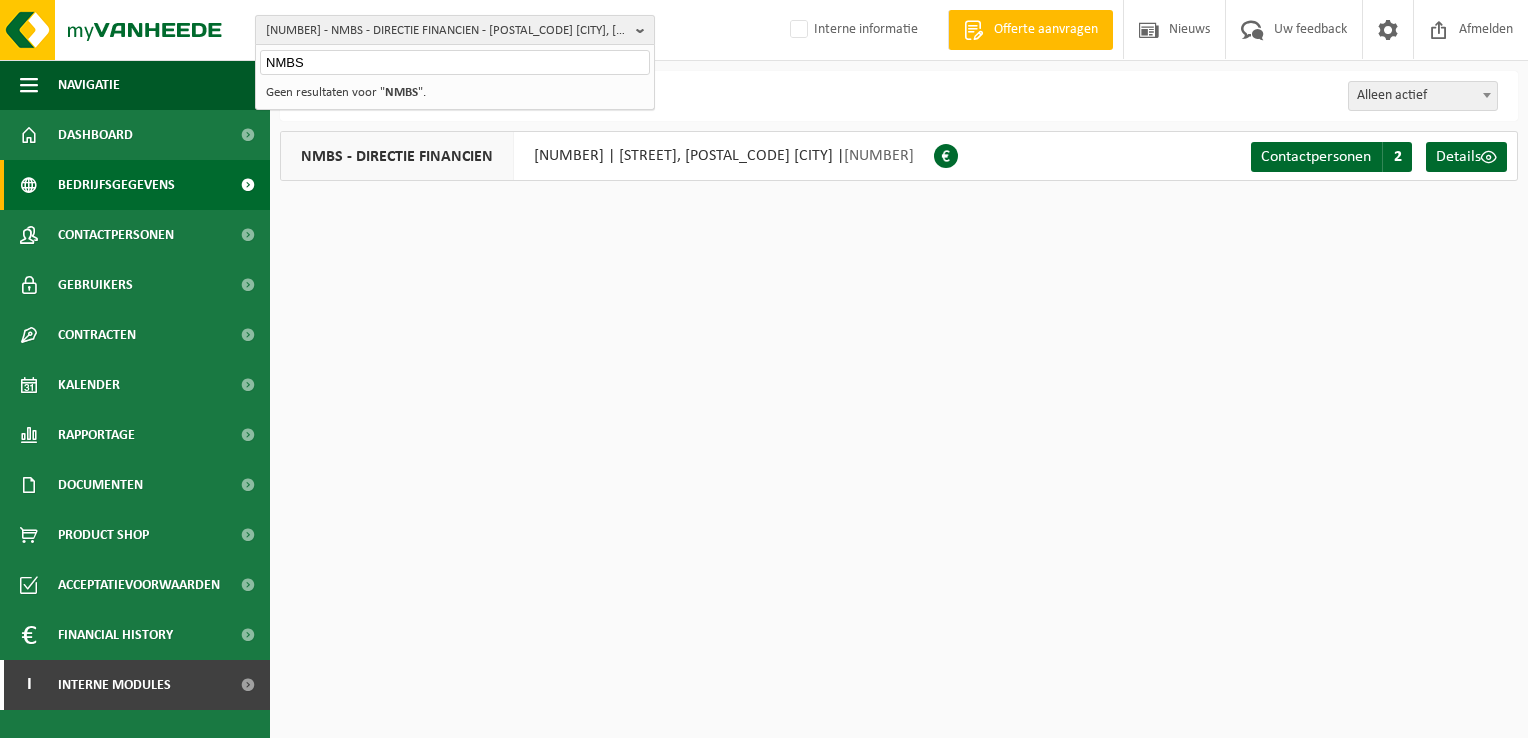 type on "NMBS" 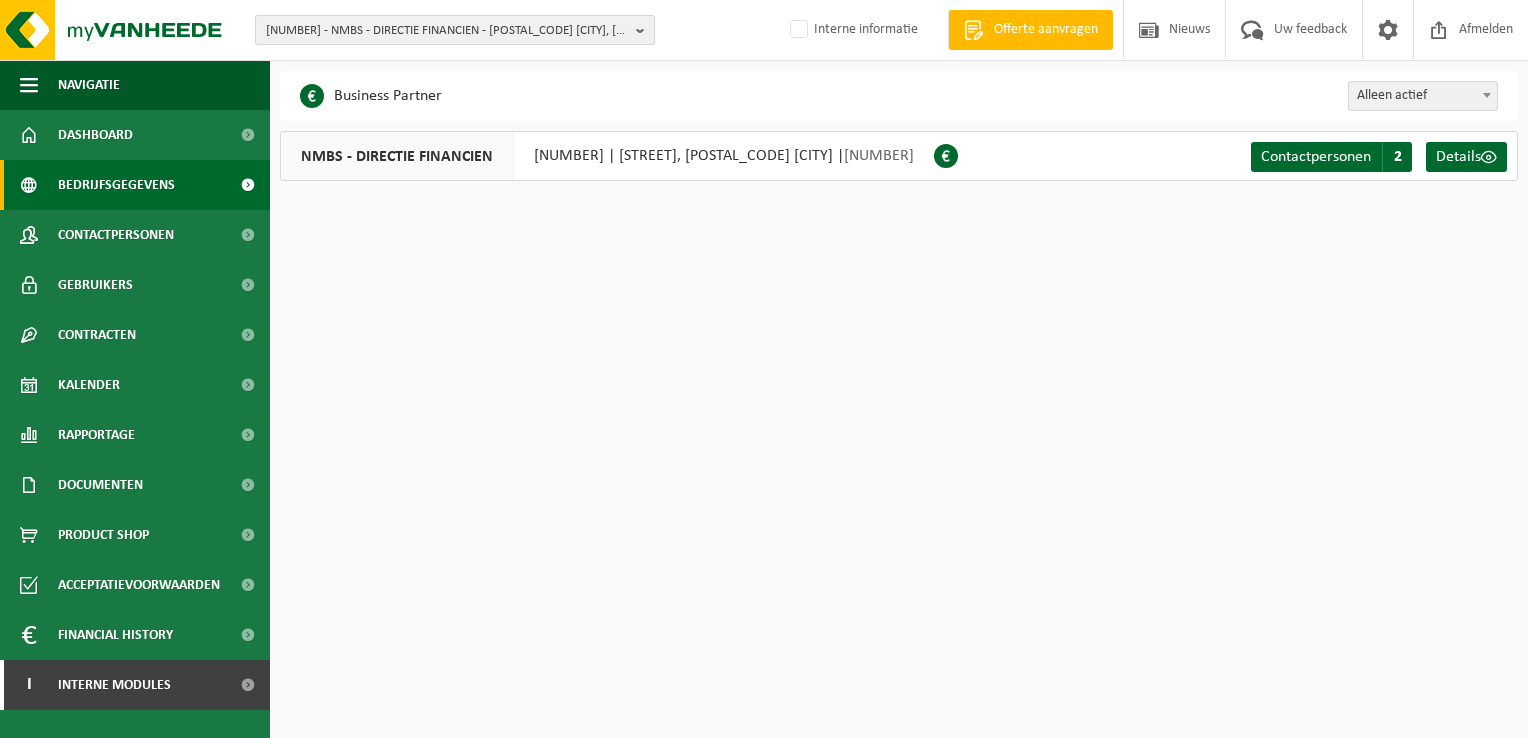 click on "[NUMBER] - NMBS - DIRECTIE FINANCIEN - [POSTAL_CODE] [CITY], [STREET]" at bounding box center (447, 31) 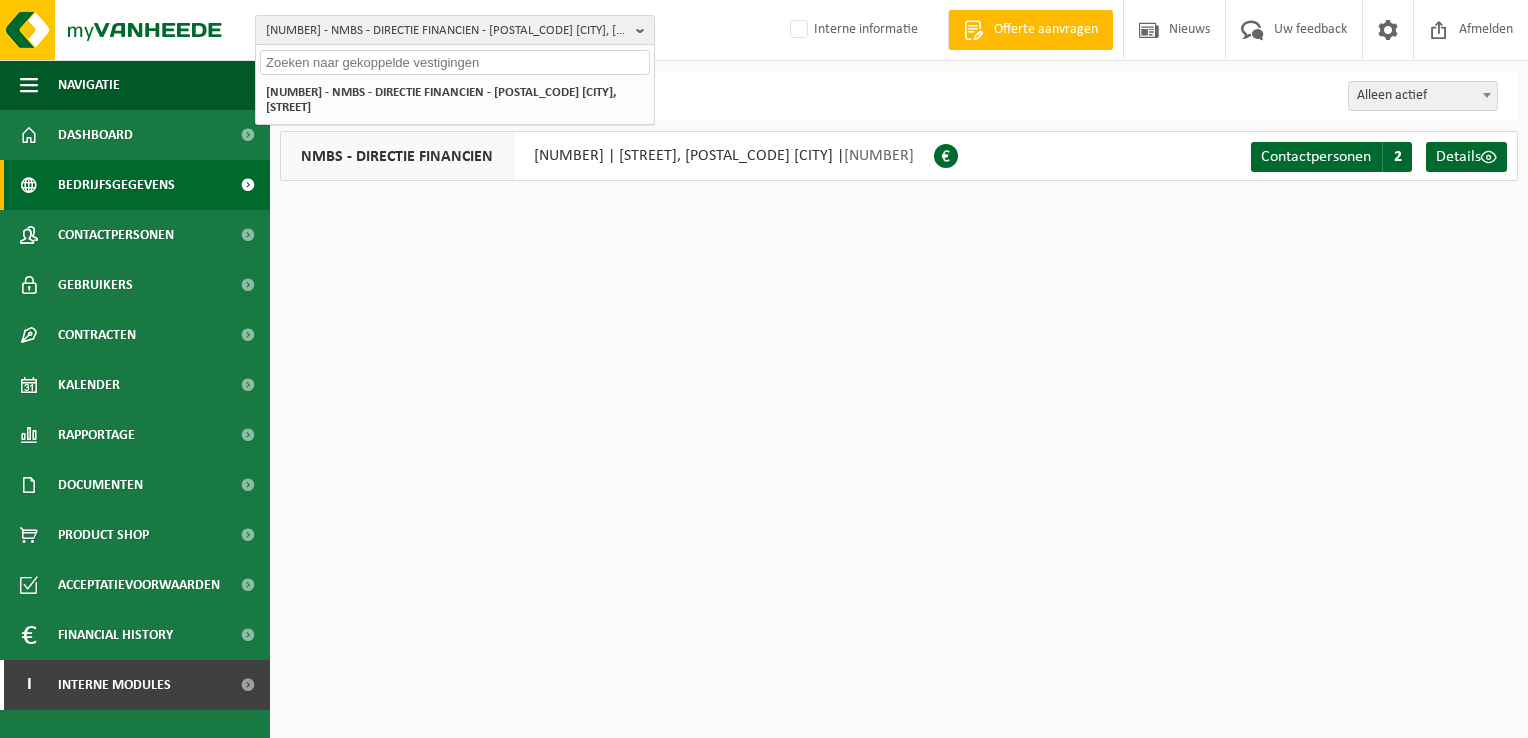 click at bounding box center (455, 62) 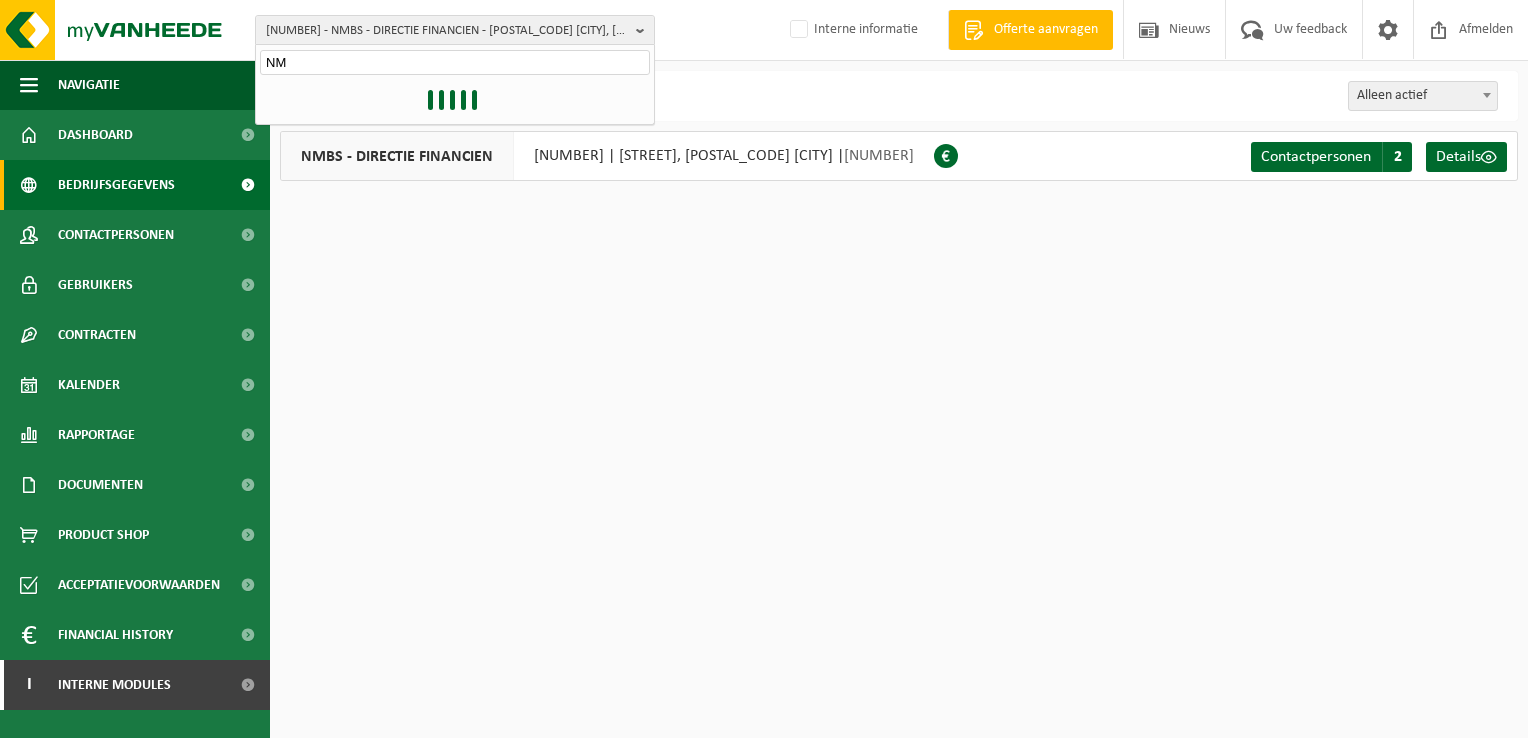 type on "N" 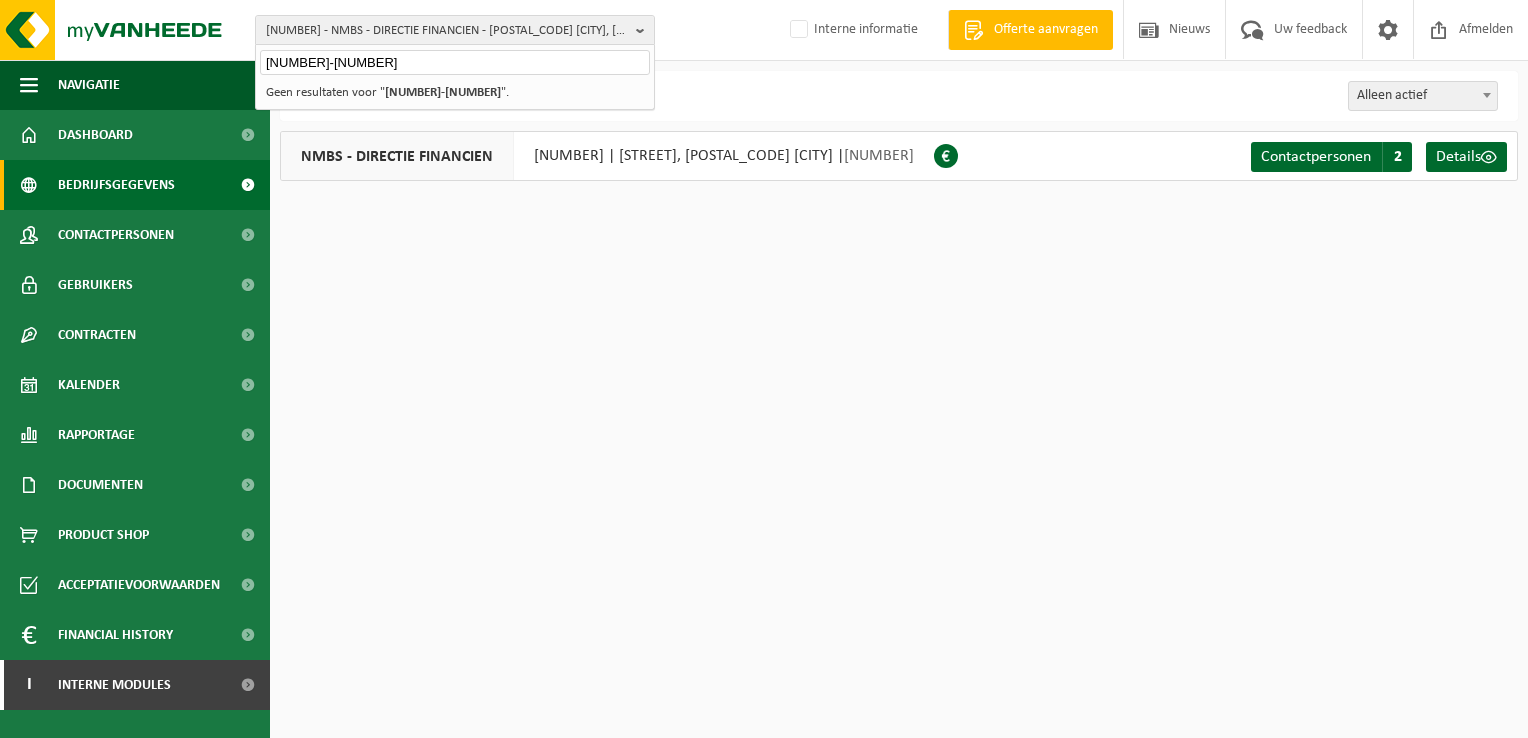 drag, startPoint x: 279, startPoint y: 62, endPoint x: 252, endPoint y: 59, distance: 27.166155 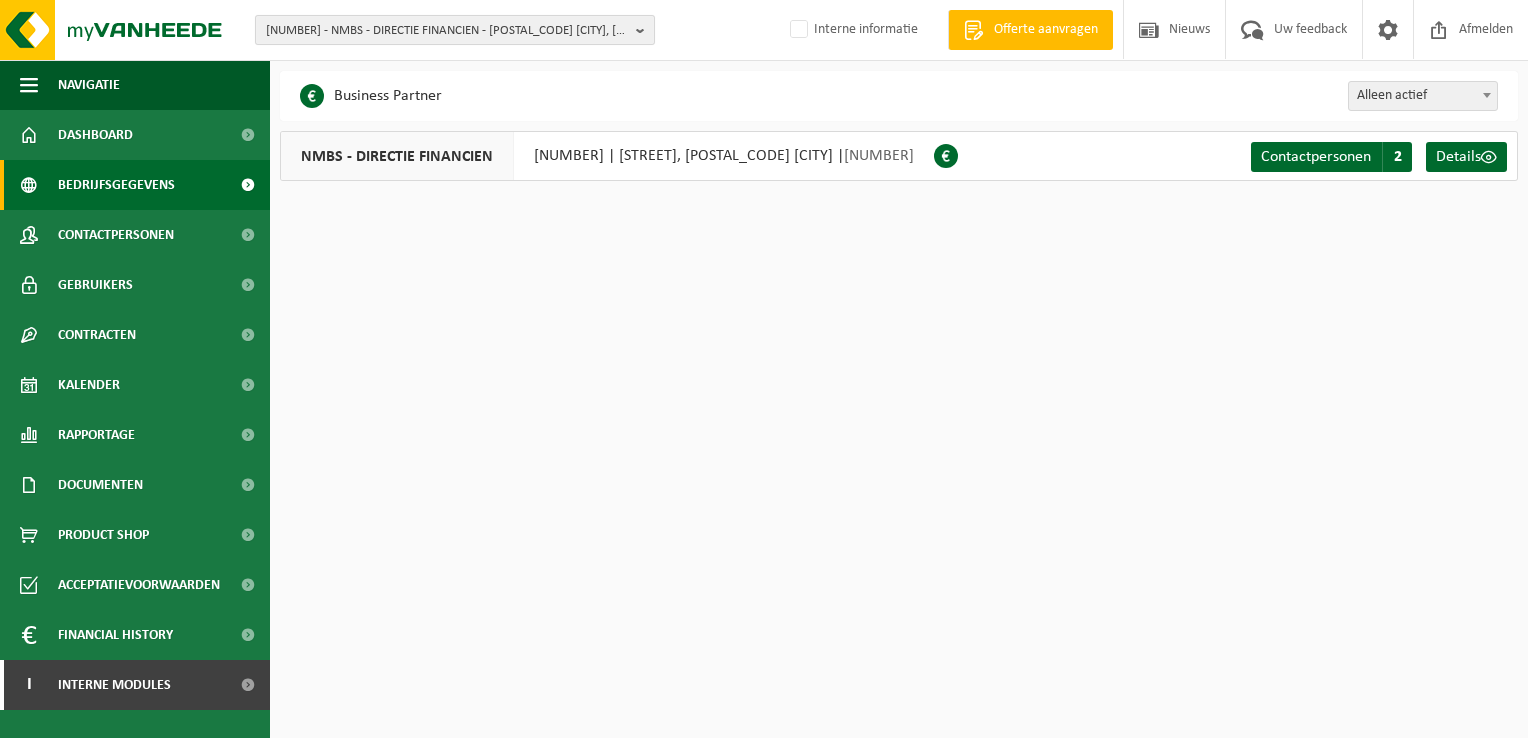 click on "[NUMBER] - NMBS - DIRECTIE FINANCIEN - [POSTAL_CODE] [CITY], [STREET]" at bounding box center (447, 31) 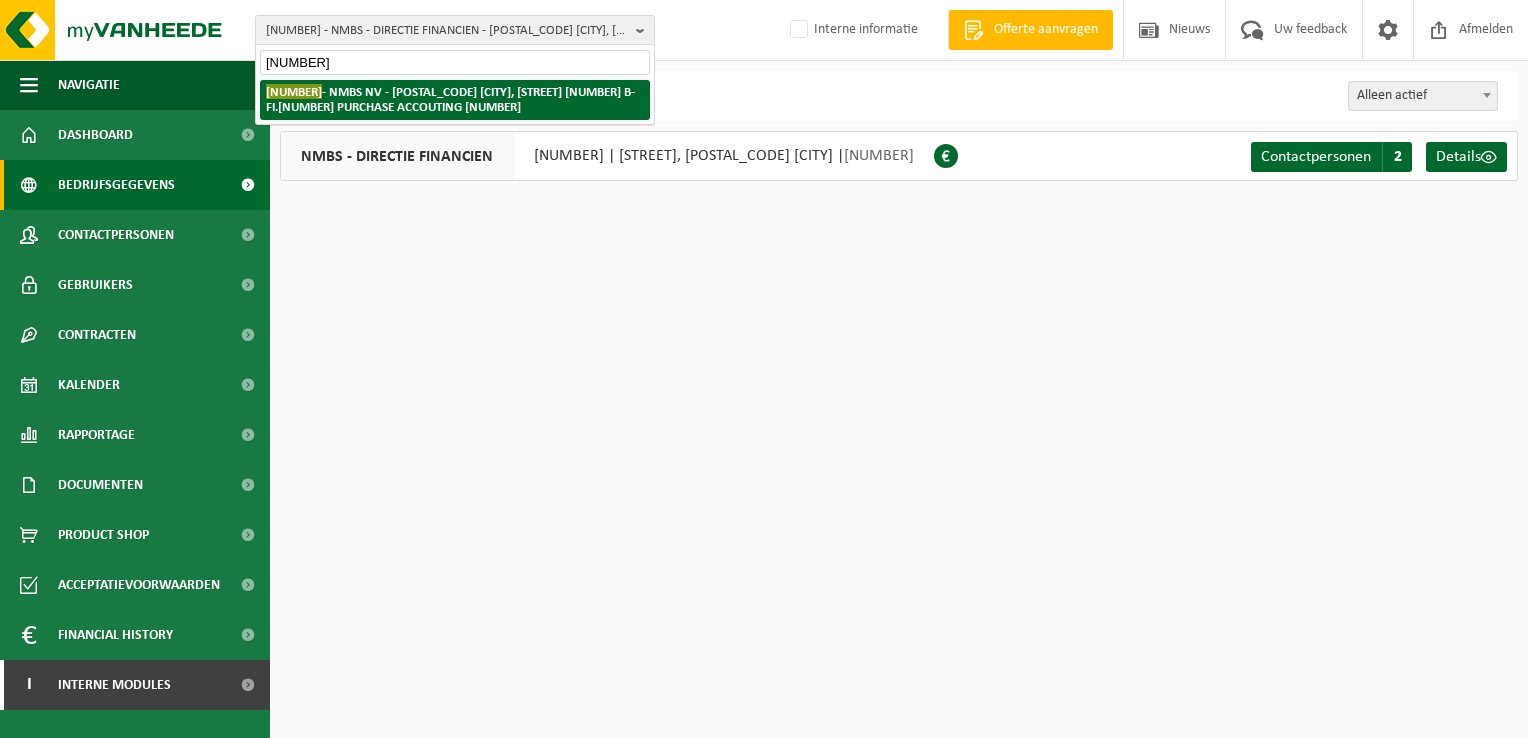 type on "[NUMBER]" 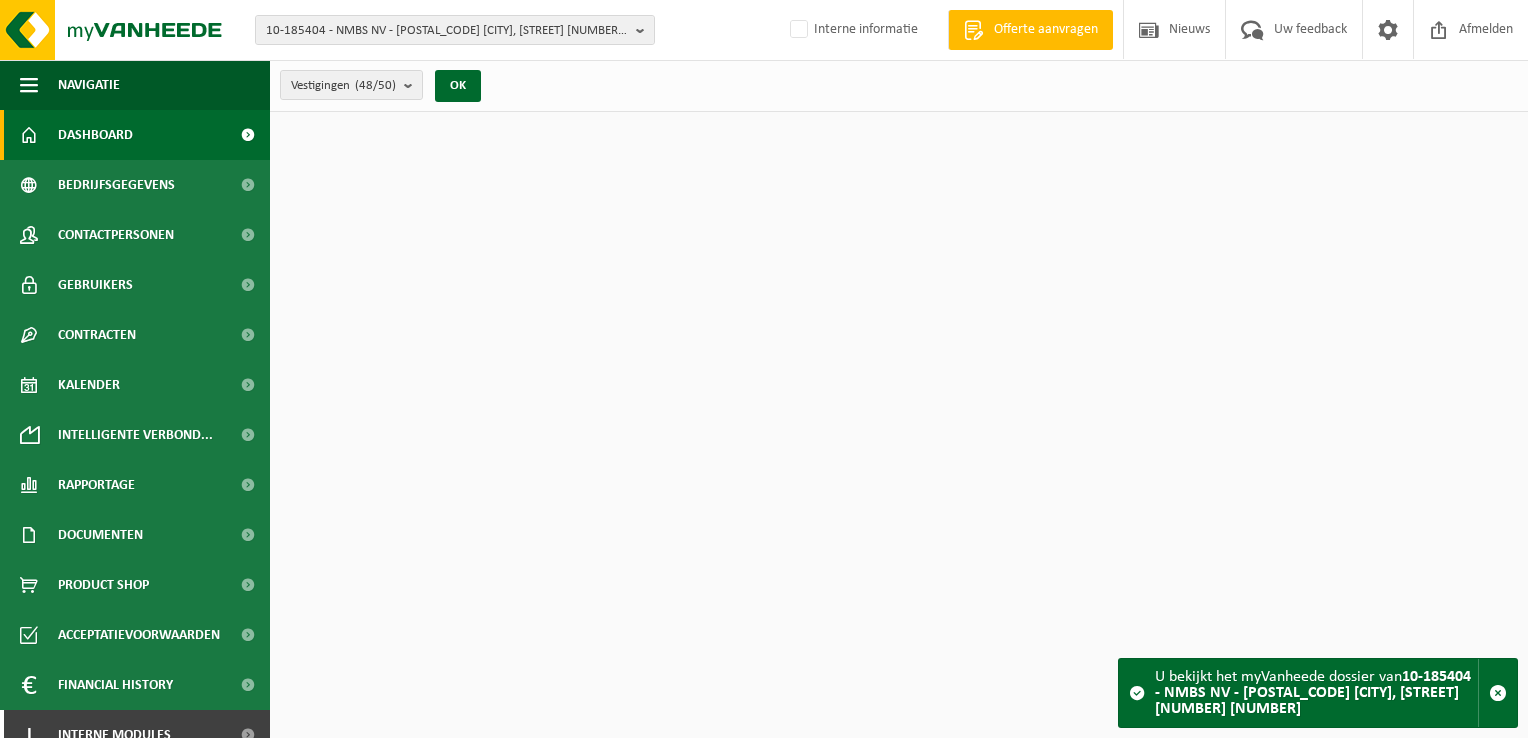 scroll, scrollTop: 0, scrollLeft: 0, axis: both 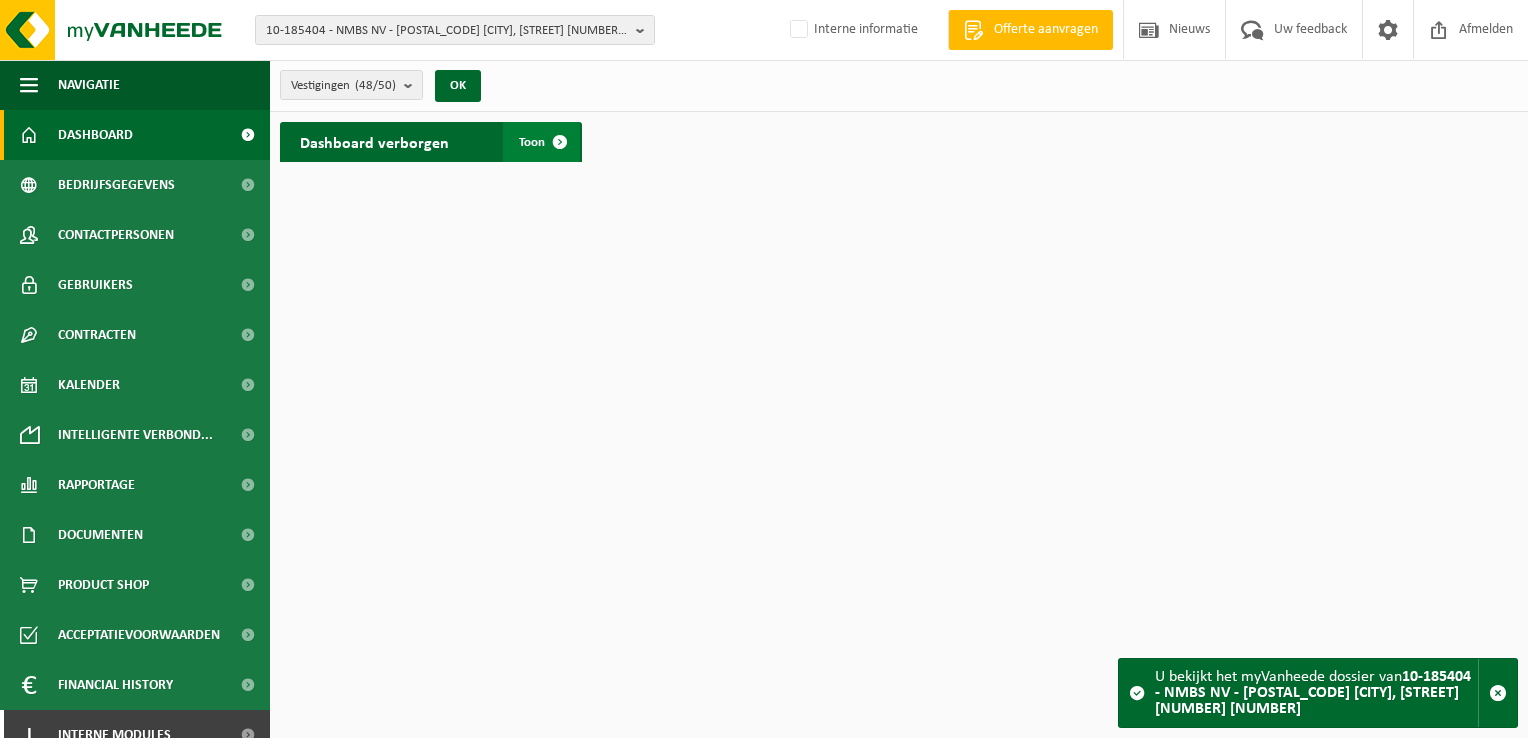 click on "Toon" at bounding box center [541, 142] 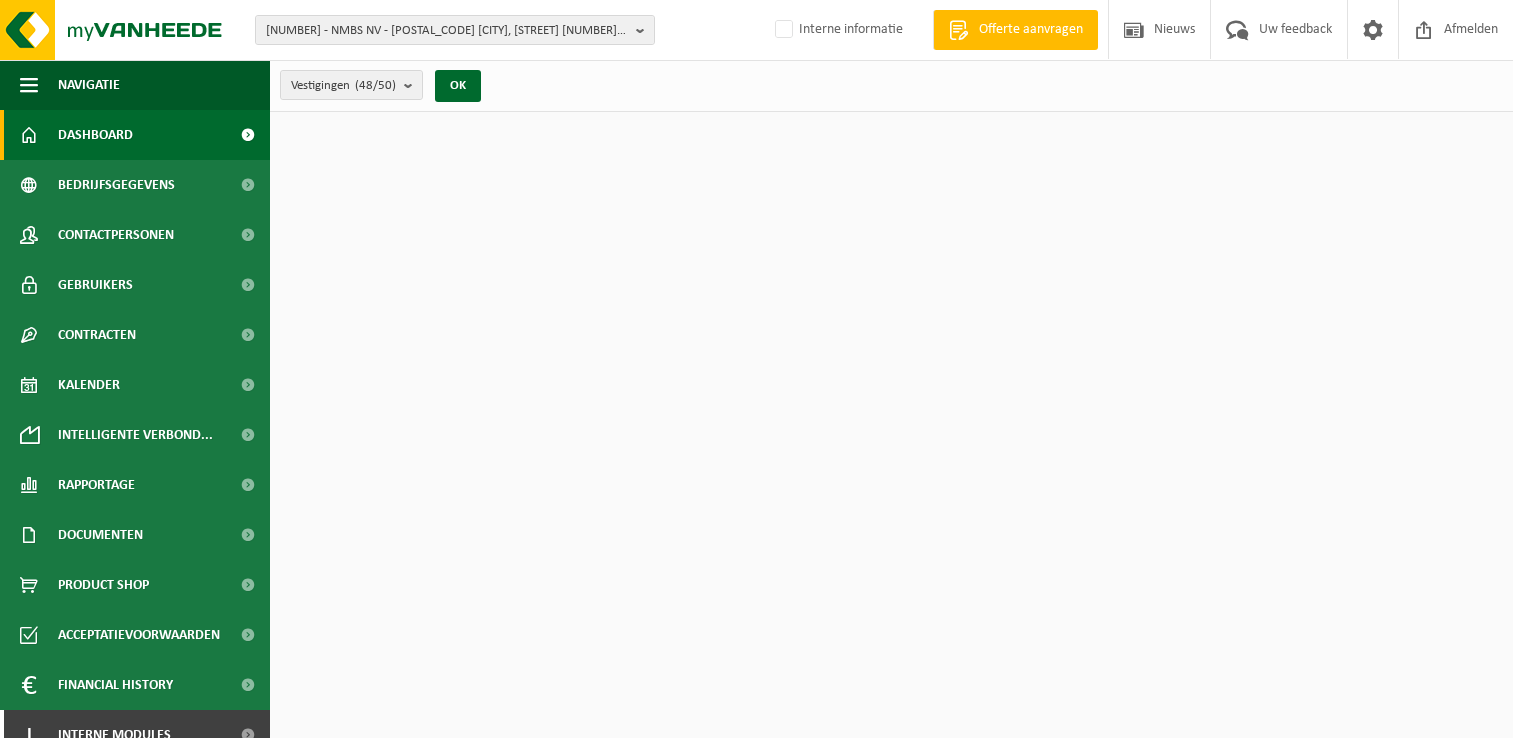 scroll, scrollTop: 0, scrollLeft: 0, axis: both 